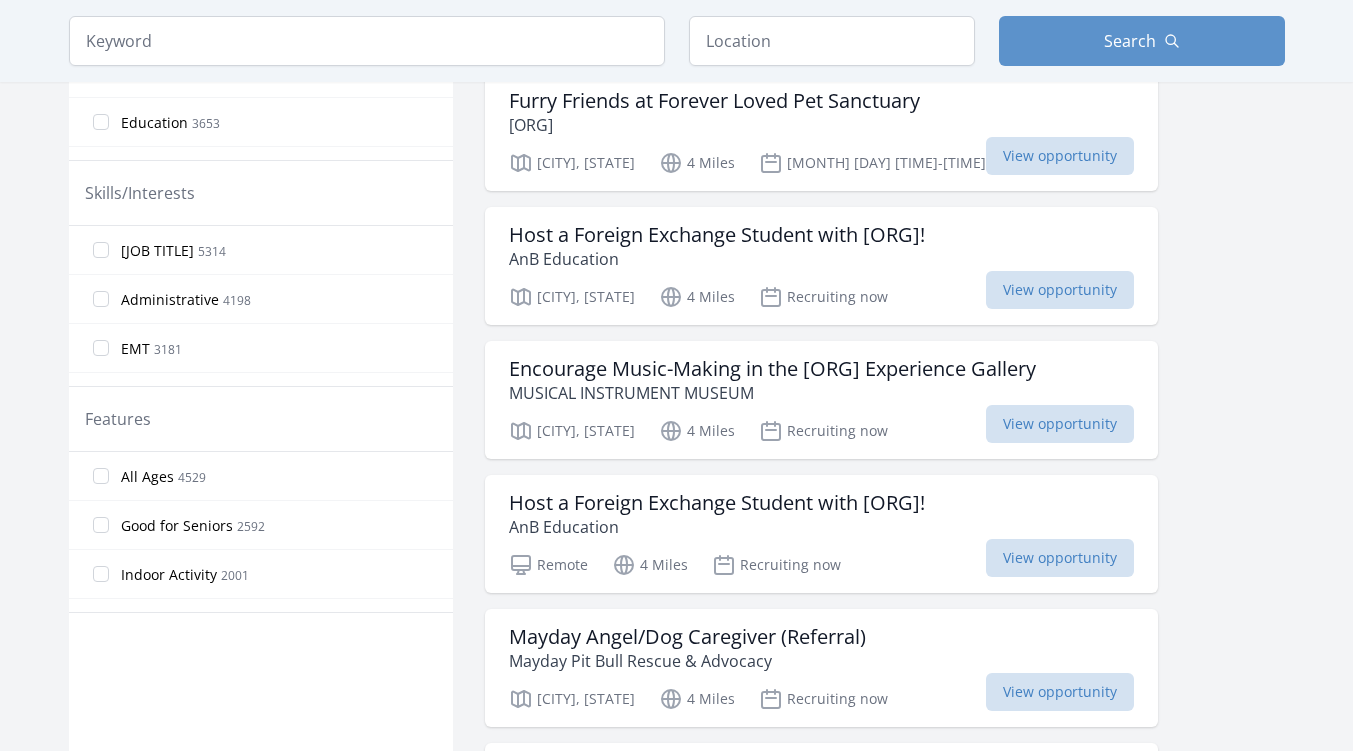 scroll, scrollTop: 800, scrollLeft: 0, axis: vertical 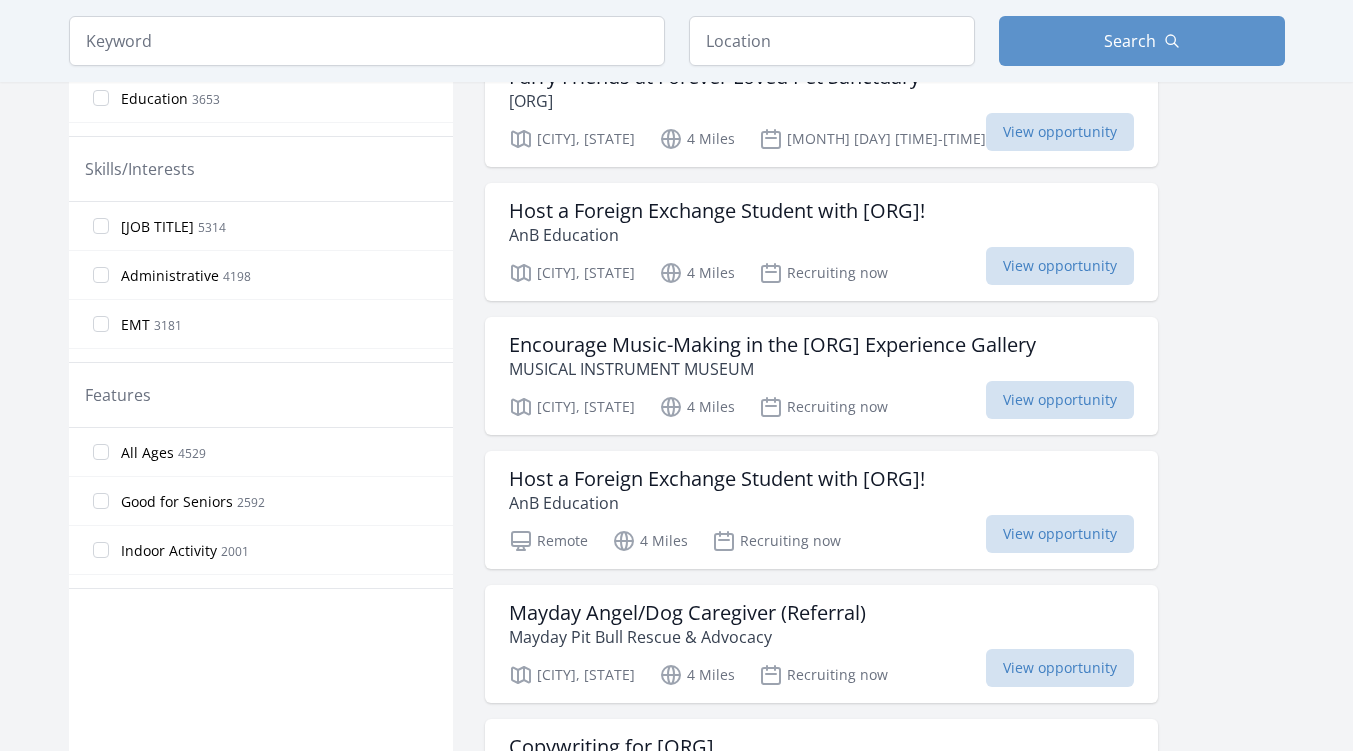 click on "View opportunity" at bounding box center (1060, 400) 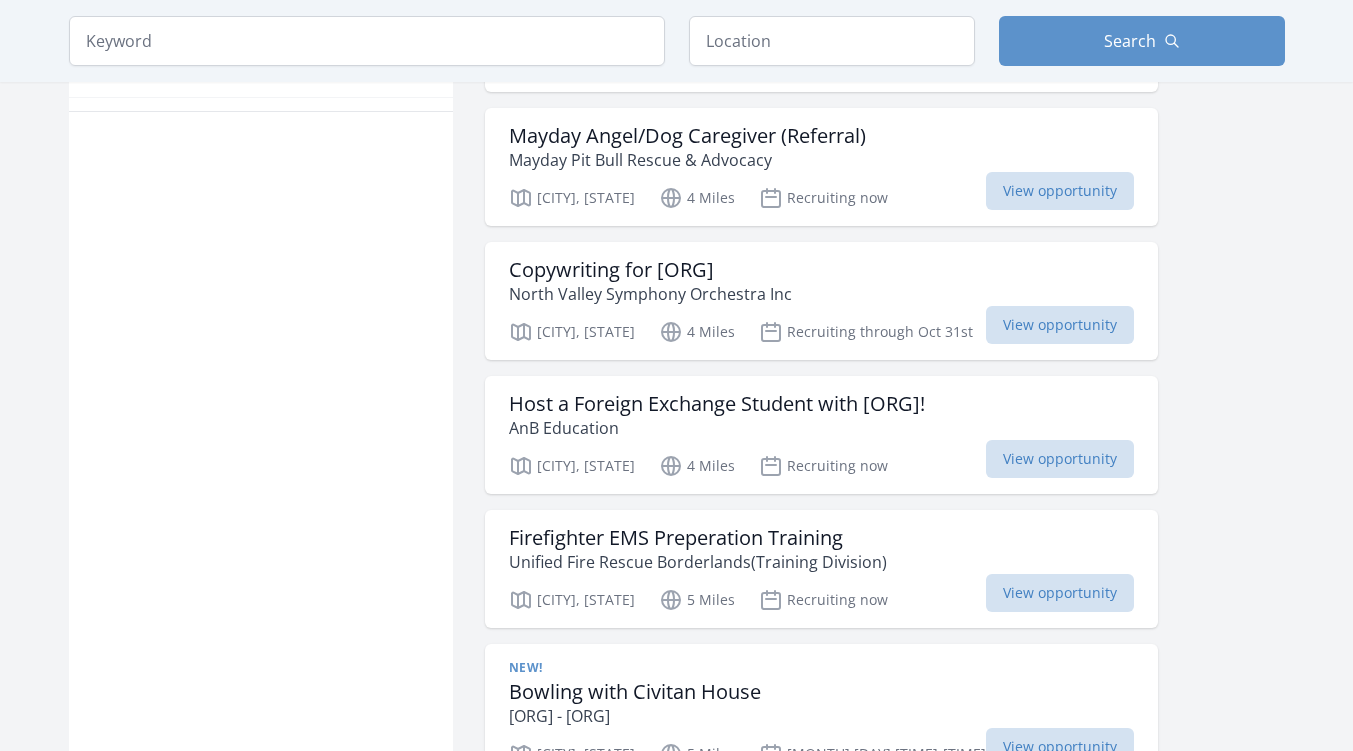 scroll, scrollTop: 1300, scrollLeft: 0, axis: vertical 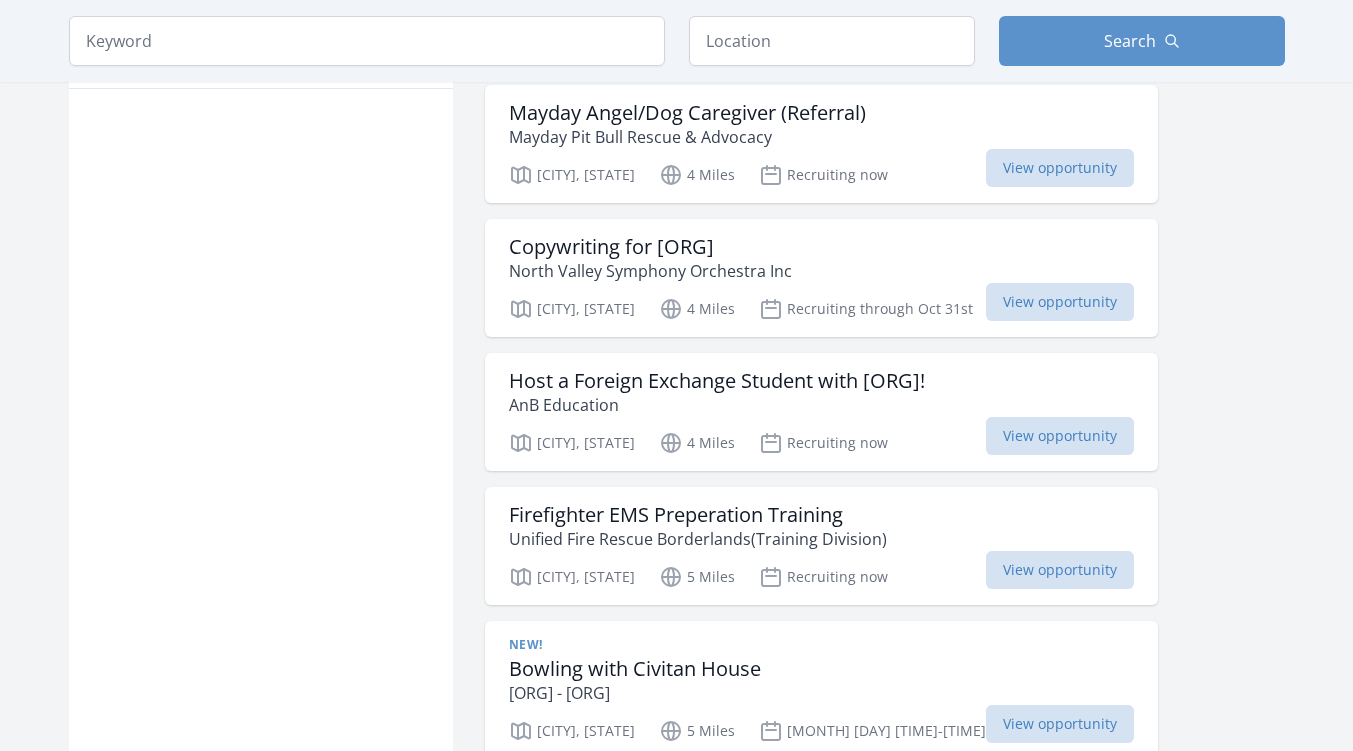 click on "View opportunity" at bounding box center [1060, 302] 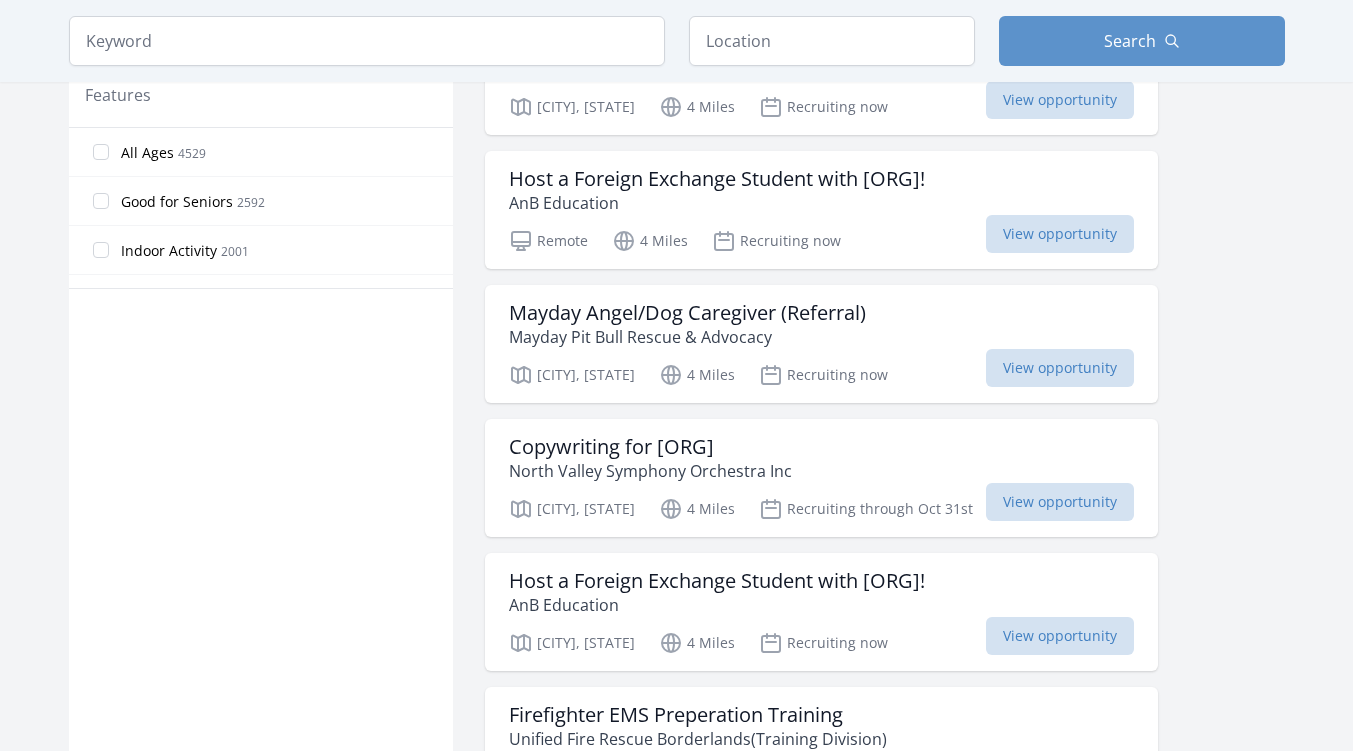 scroll, scrollTop: 900, scrollLeft: 0, axis: vertical 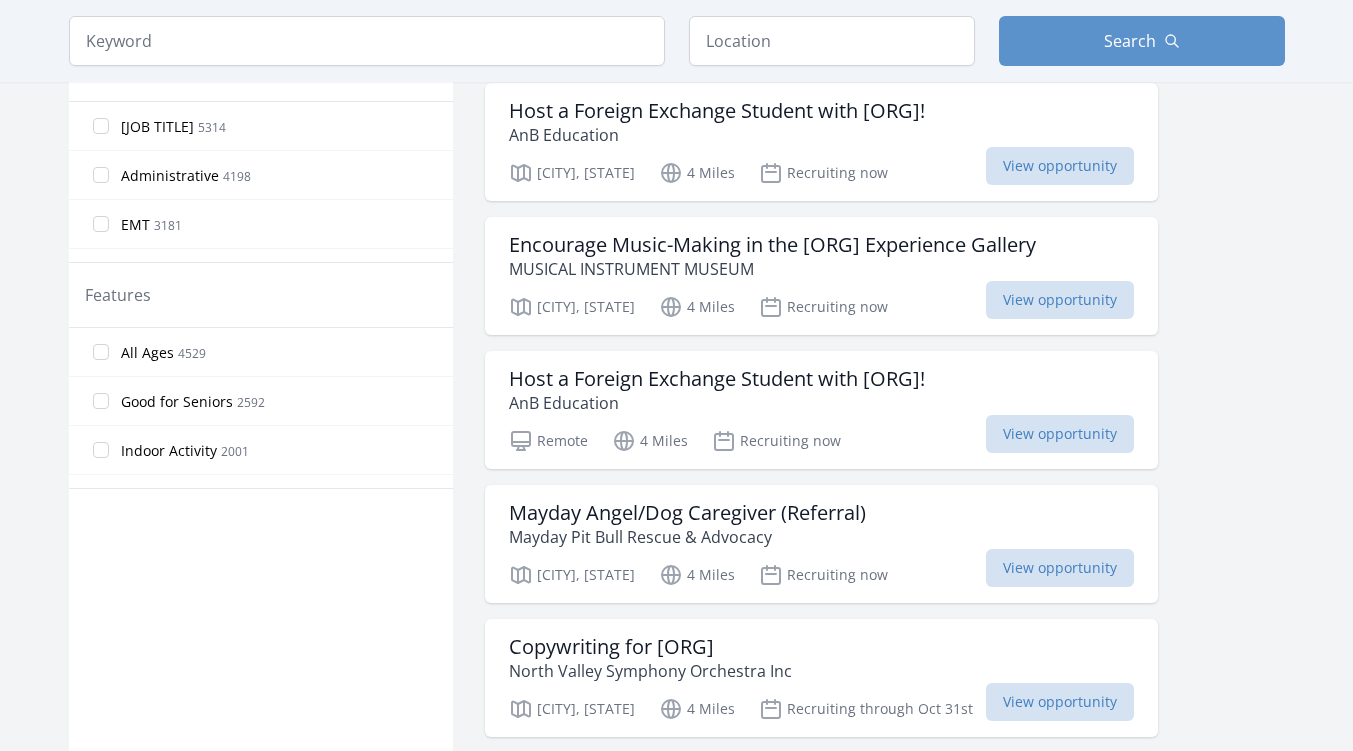 click on "View opportunity" at bounding box center (1060, 300) 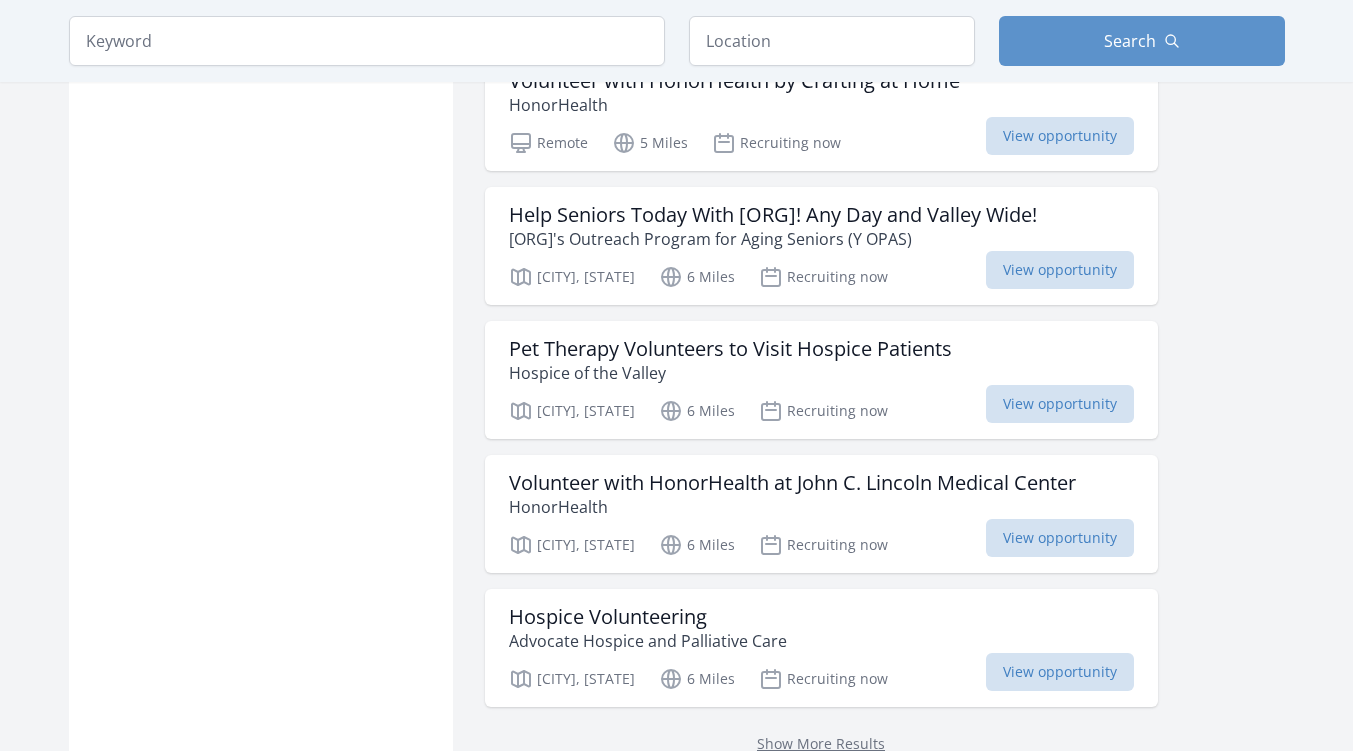 scroll, scrollTop: 2300, scrollLeft: 0, axis: vertical 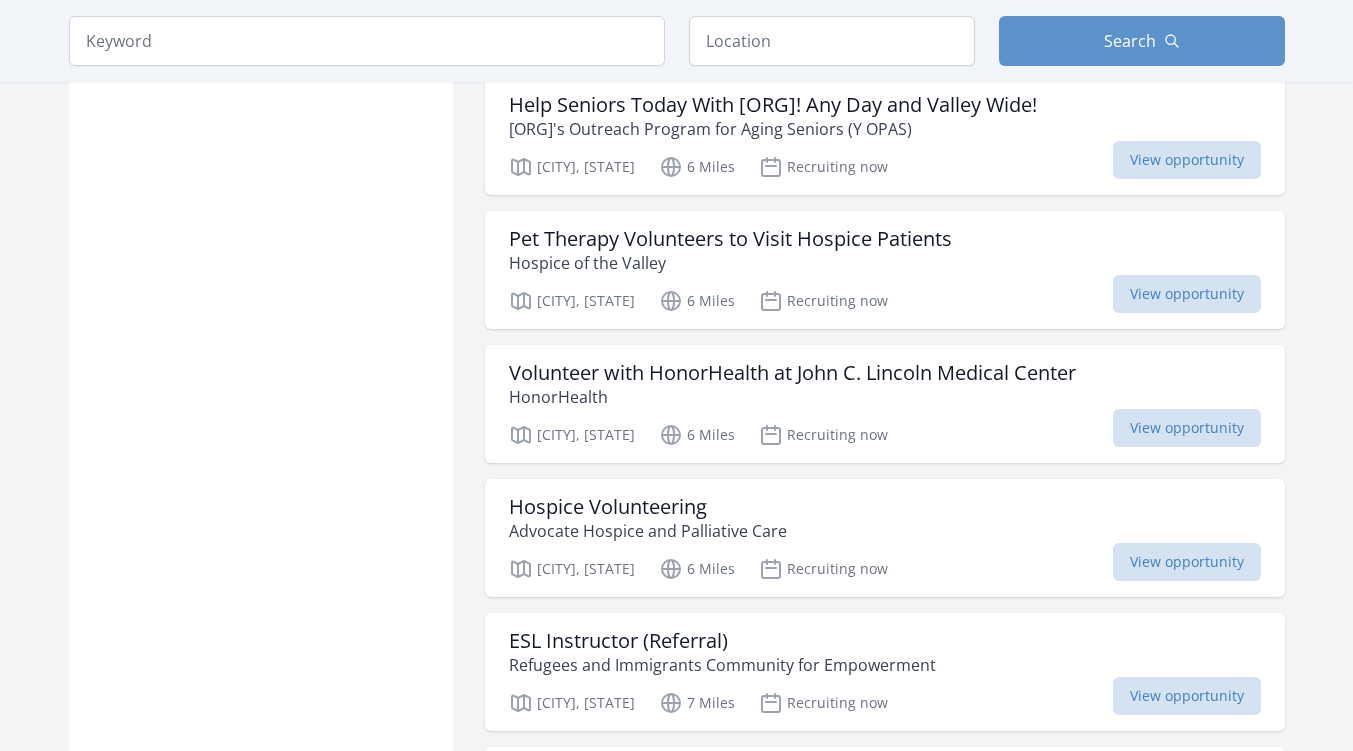 click on "View opportunity" at bounding box center (1187, 294) 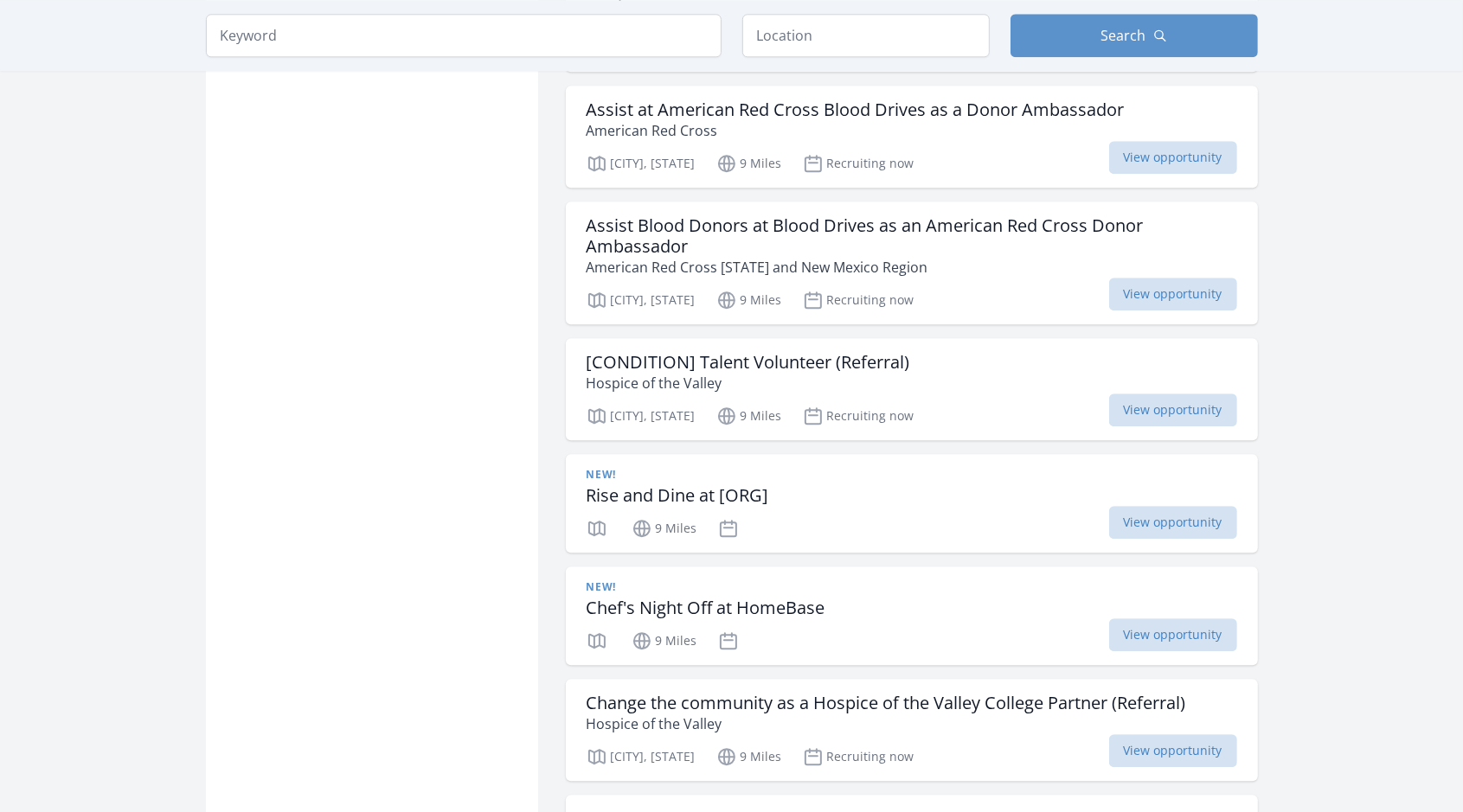 scroll, scrollTop: 4129, scrollLeft: 0, axis: vertical 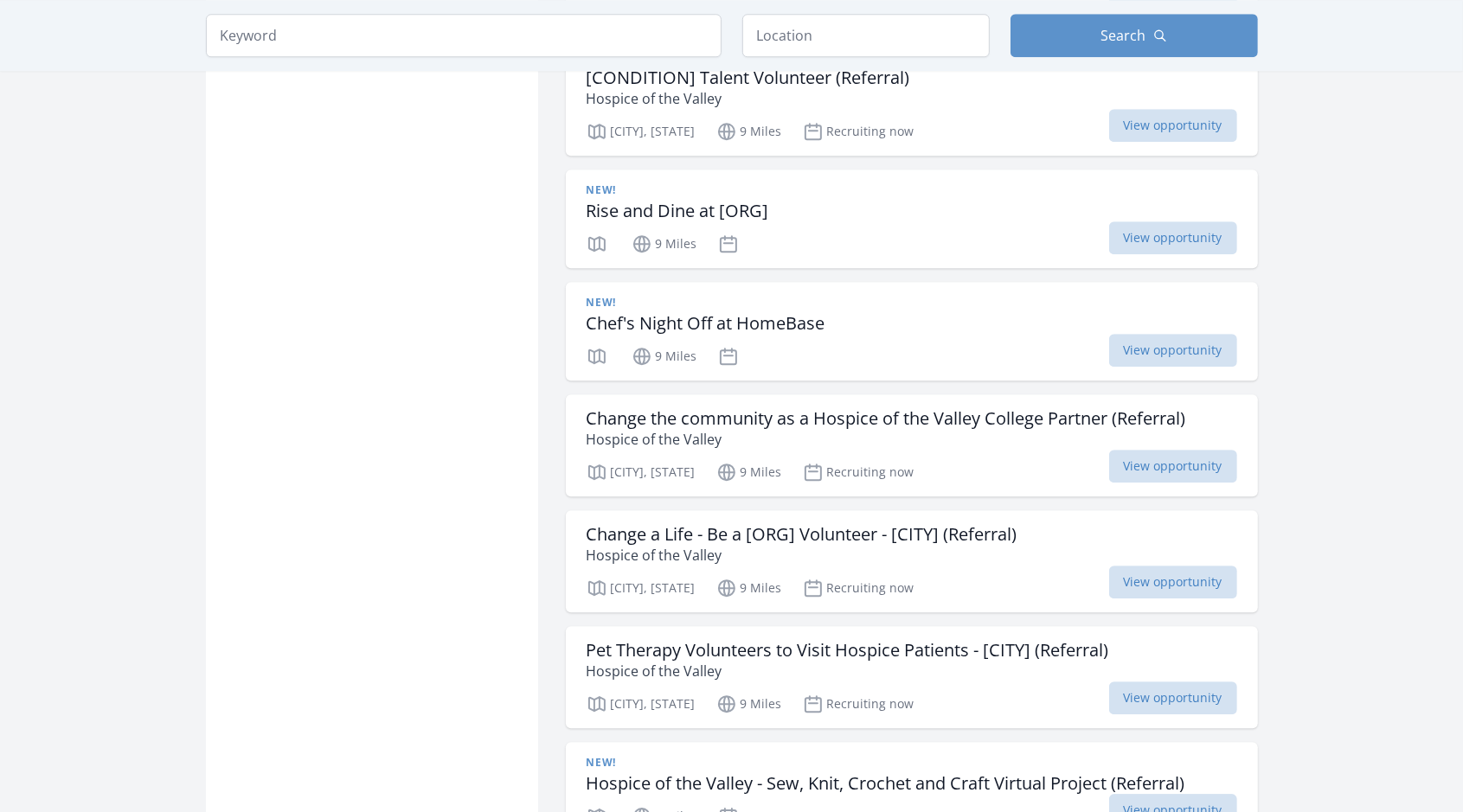 click on "View opportunity" at bounding box center [1173, 350] 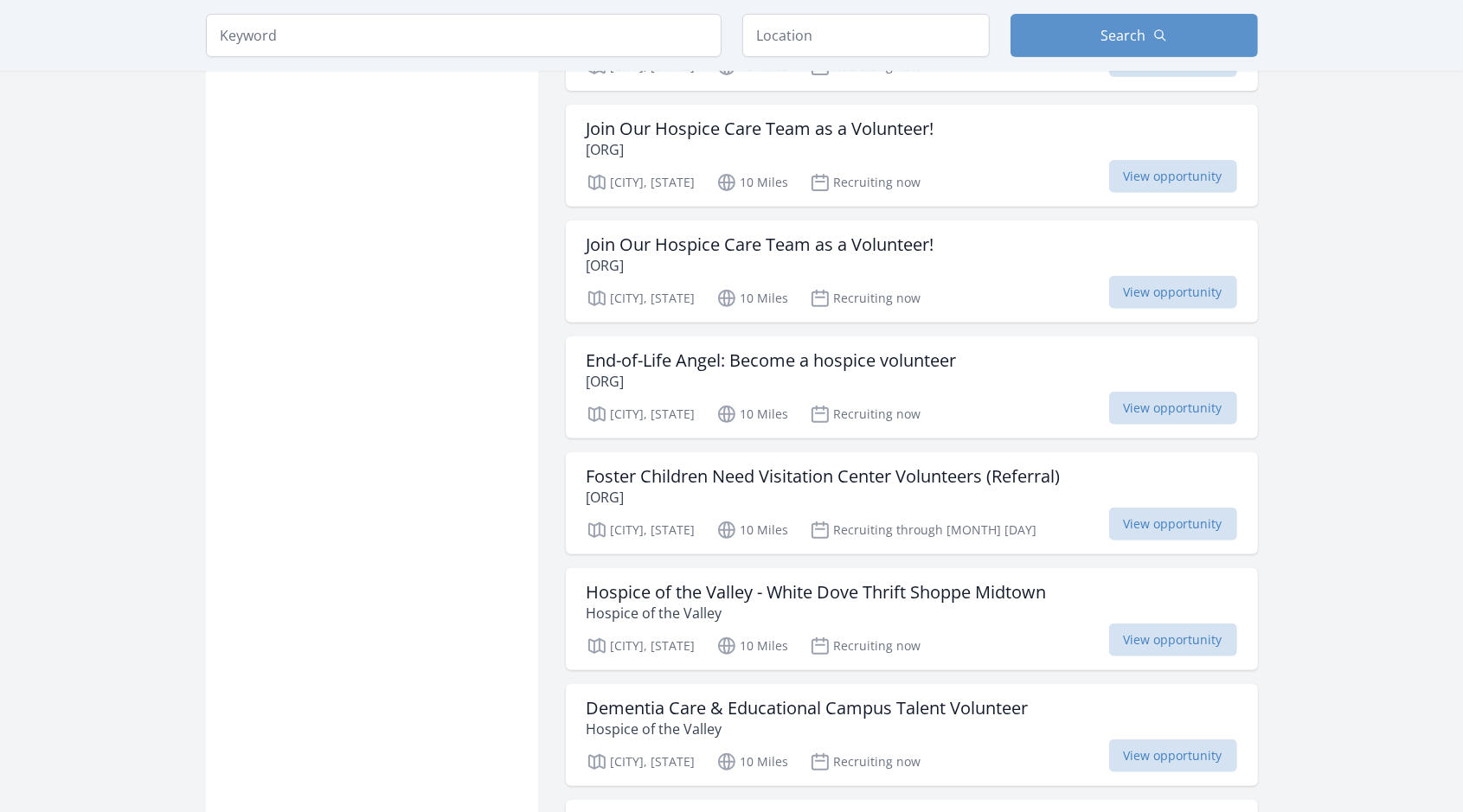 scroll, scrollTop: 6399, scrollLeft: 0, axis: vertical 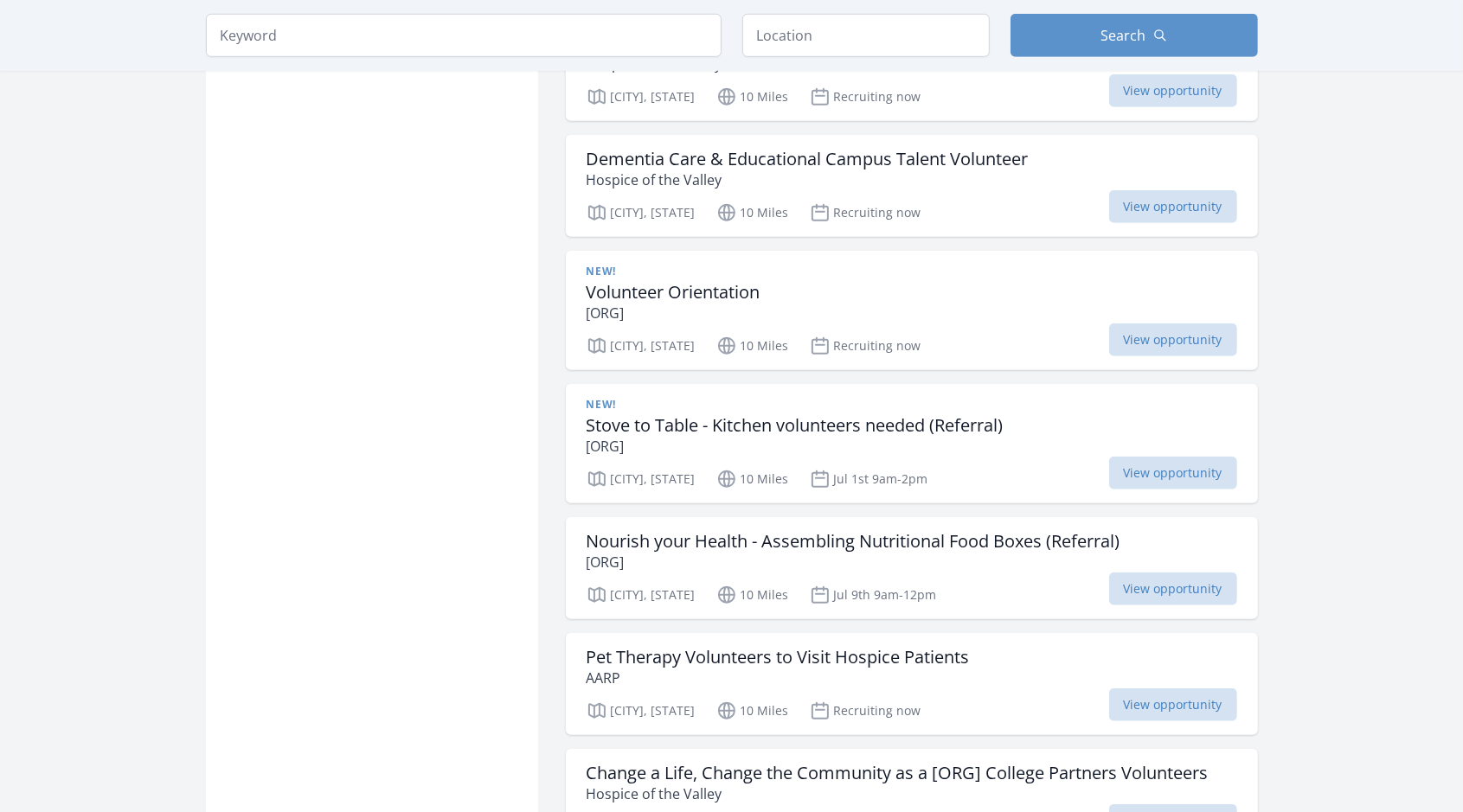 click on "View opportunity" at bounding box center [1173, 340] 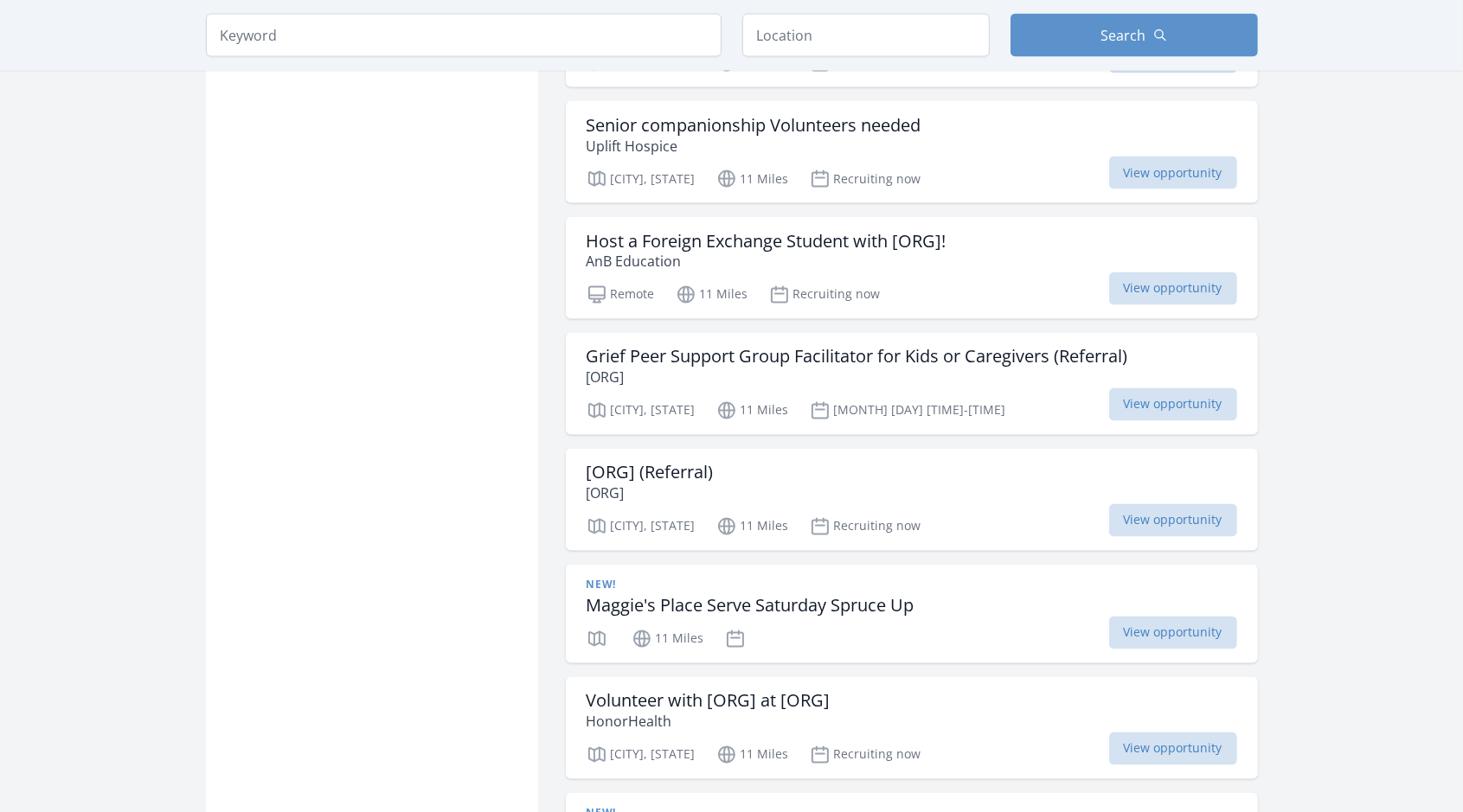 scroll, scrollTop: 8561, scrollLeft: 0, axis: vertical 